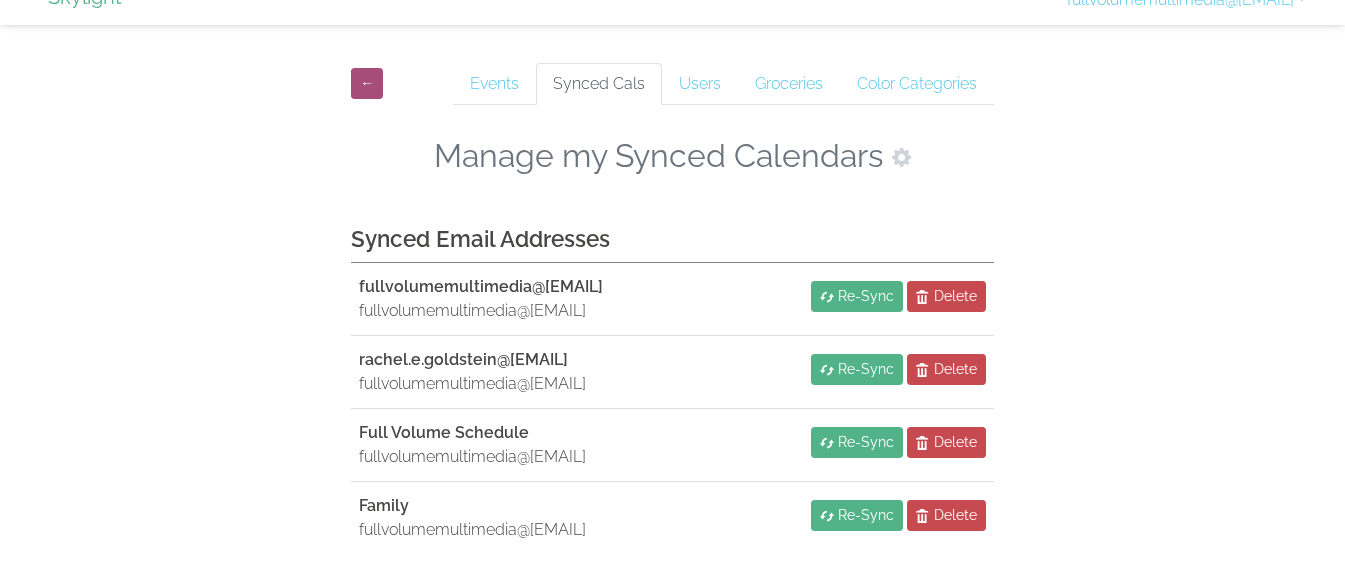 scroll, scrollTop: 90, scrollLeft: 0, axis: vertical 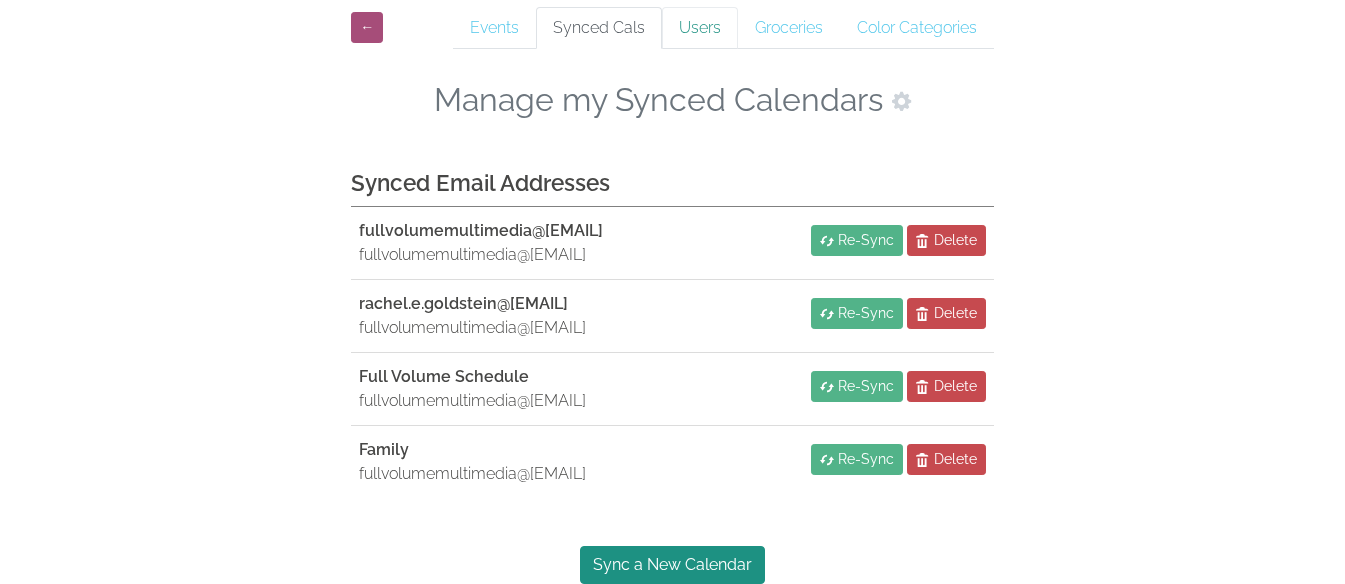 click on "Users" at bounding box center [494, 28] 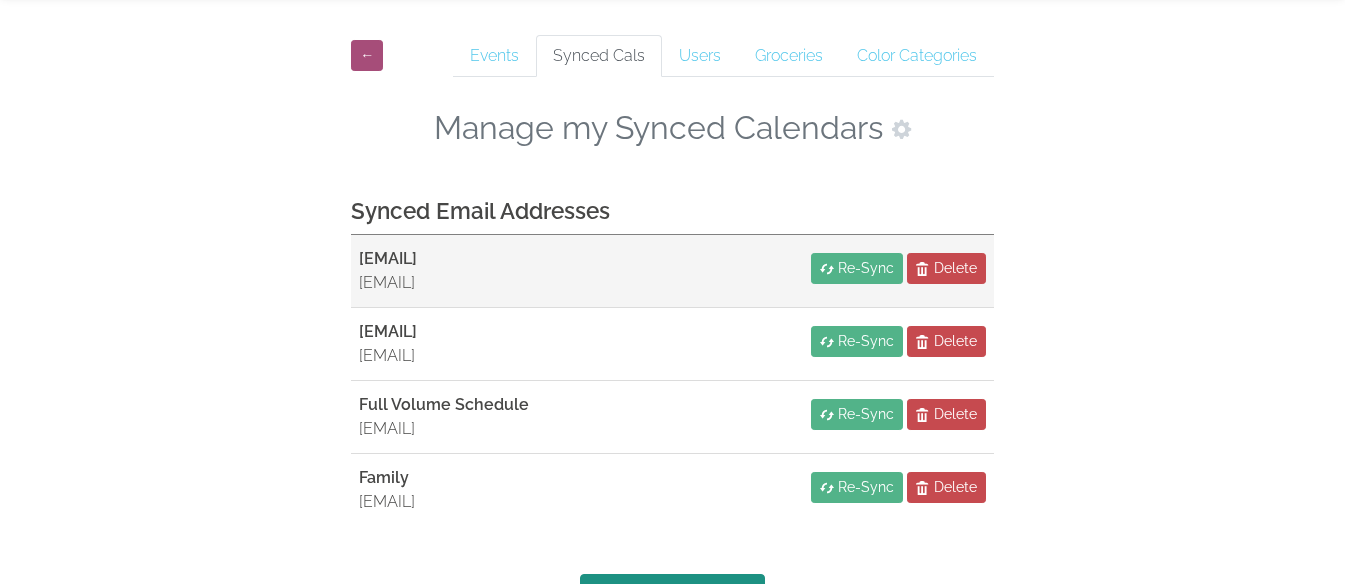 scroll, scrollTop: 90, scrollLeft: 0, axis: vertical 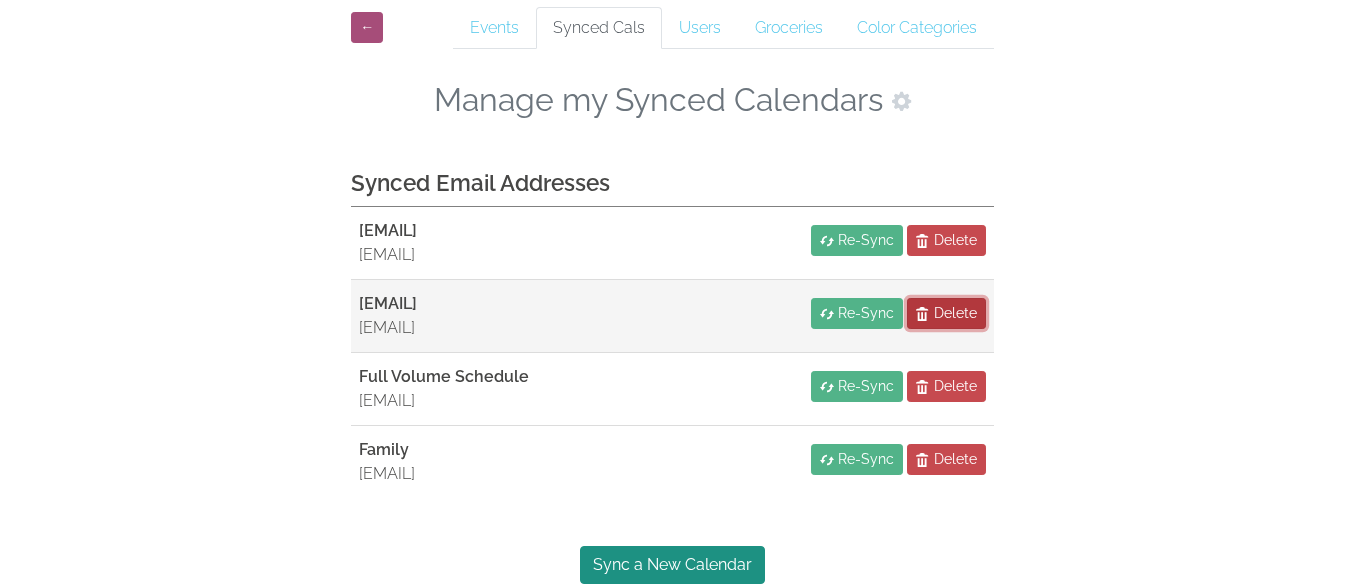 click on "Delete" at bounding box center (946, 240) 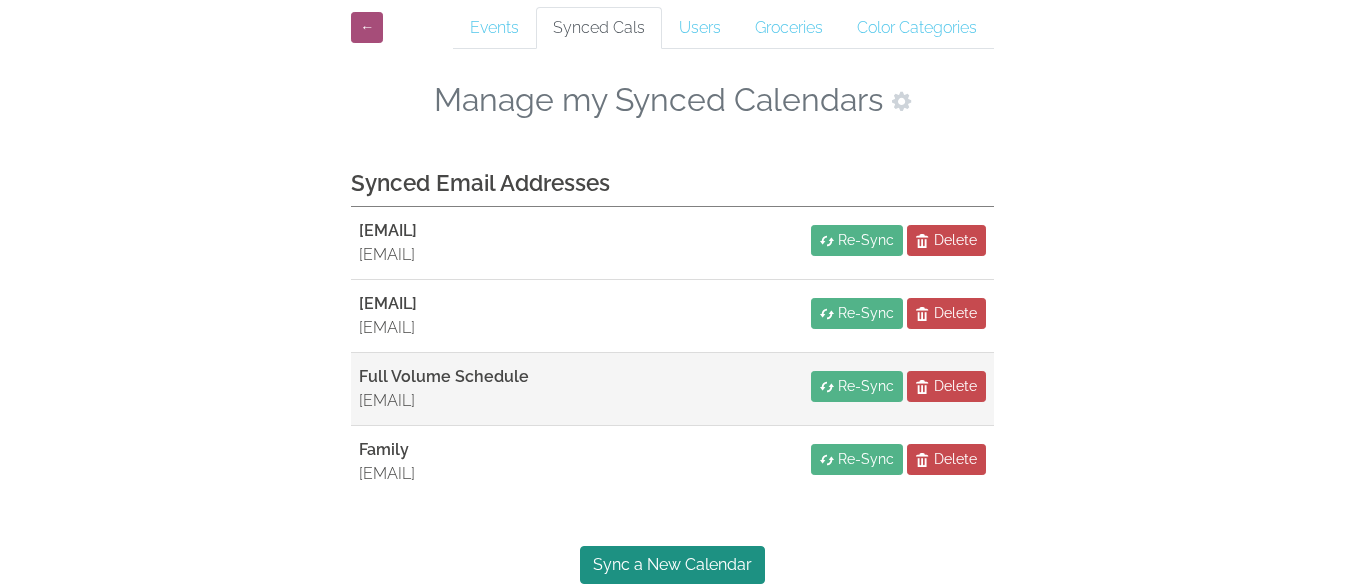 scroll, scrollTop: 17, scrollLeft: 0, axis: vertical 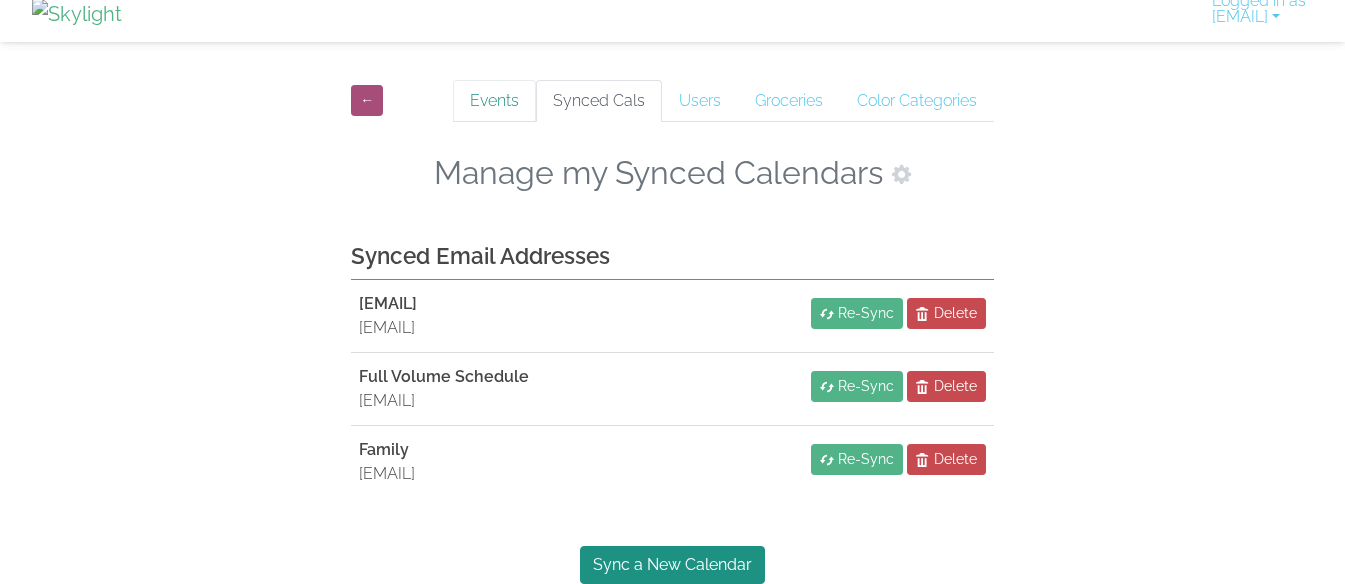 click on "Events" at bounding box center [494, 101] 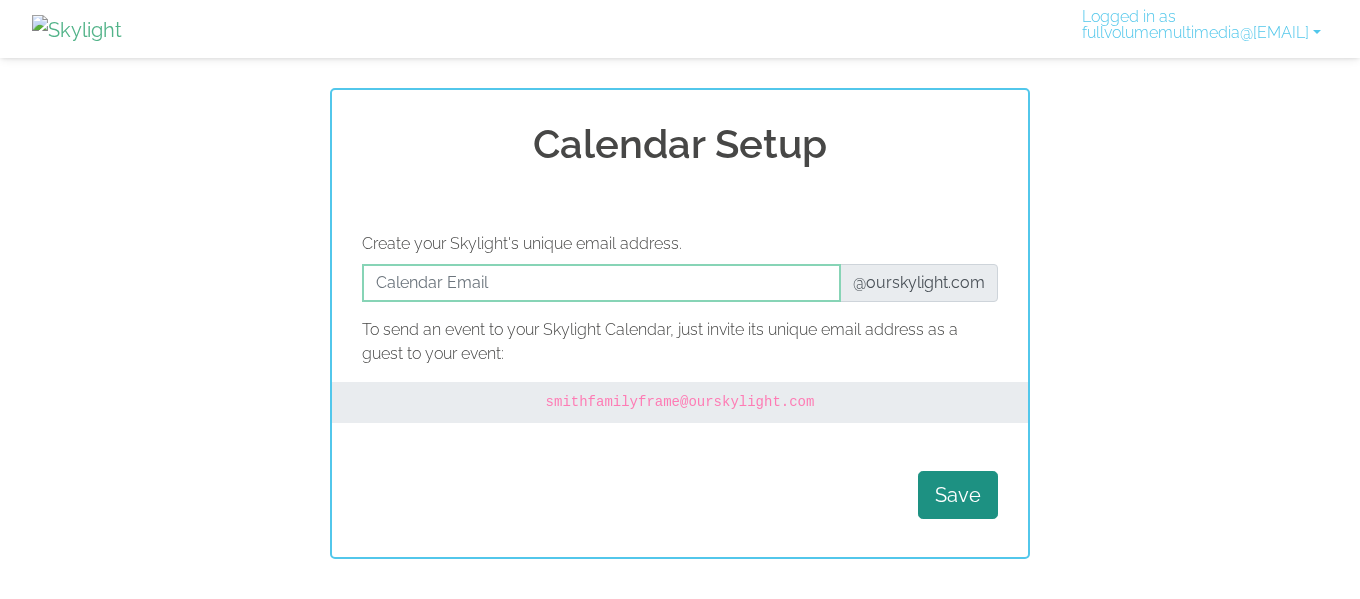 scroll, scrollTop: 0, scrollLeft: 0, axis: both 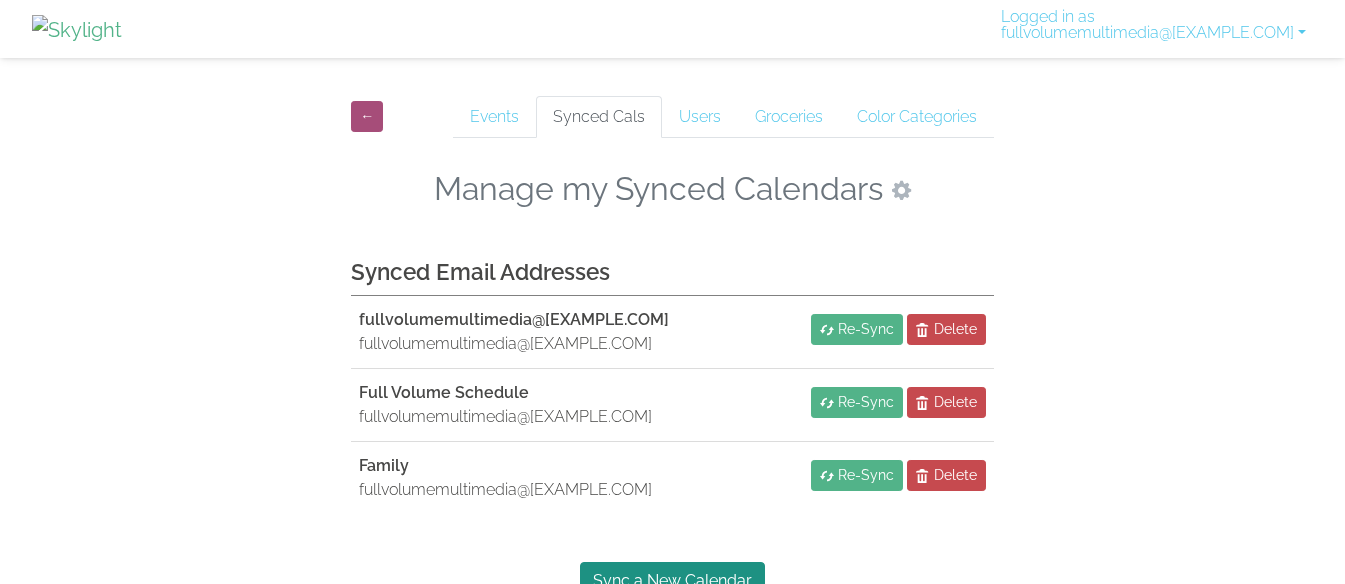 click at bounding box center [901, 190] 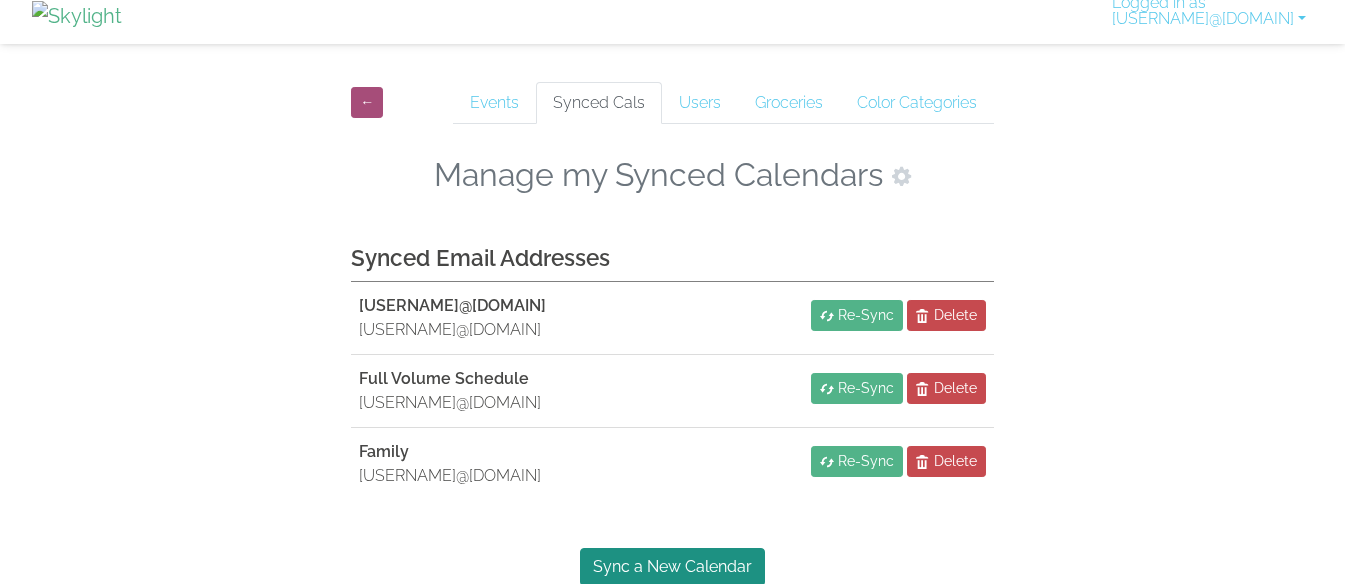 scroll, scrollTop: 17, scrollLeft: 0, axis: vertical 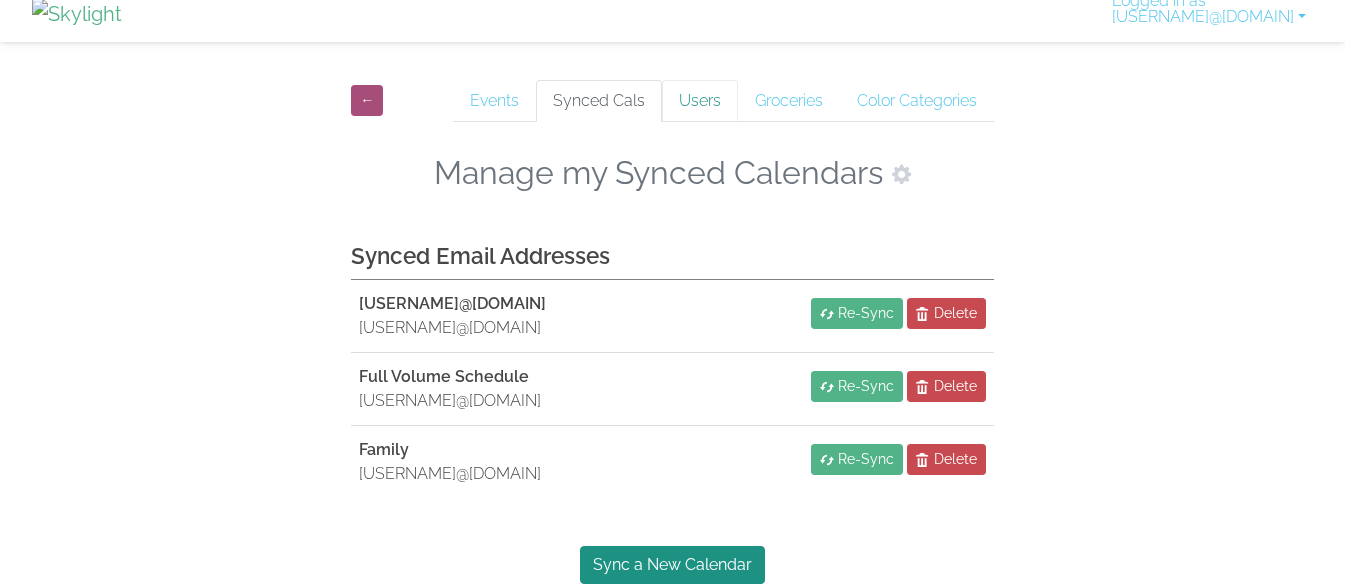 click on "Users" at bounding box center (494, 101) 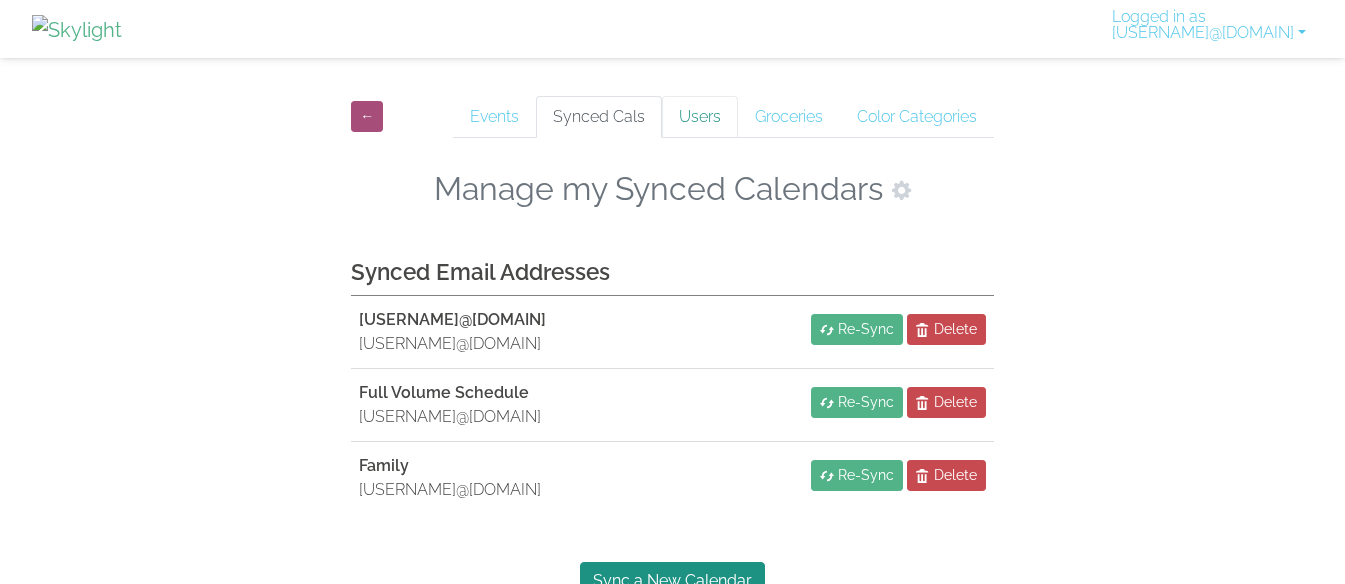 scroll, scrollTop: 0, scrollLeft: 0, axis: both 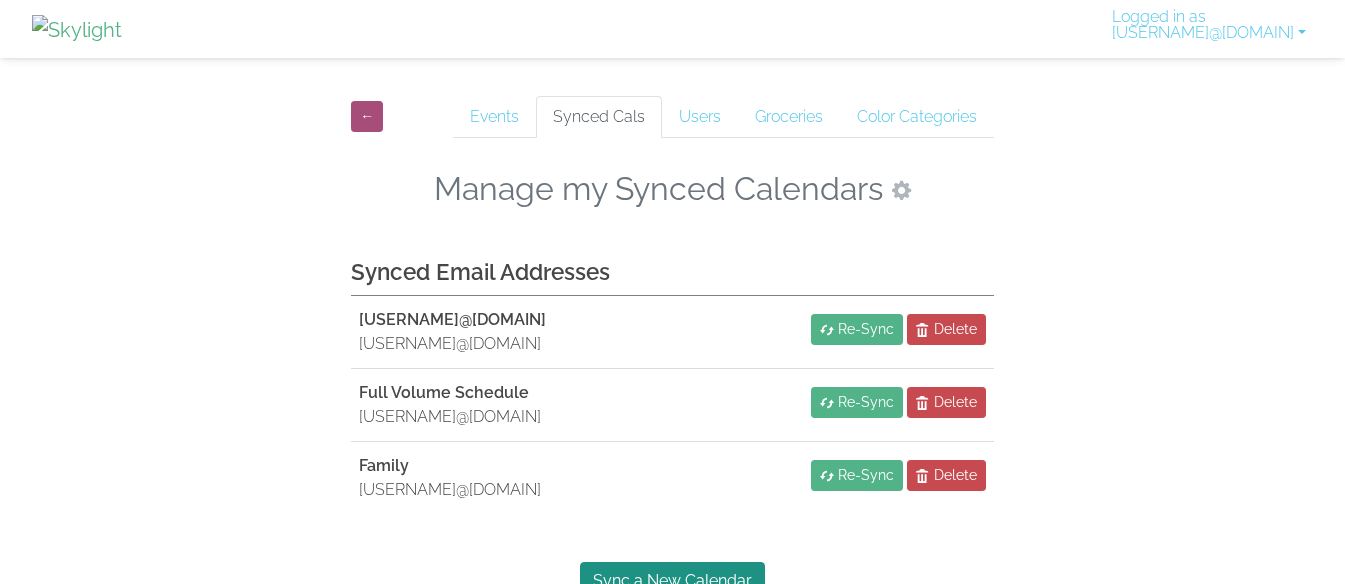 click at bounding box center (901, 190) 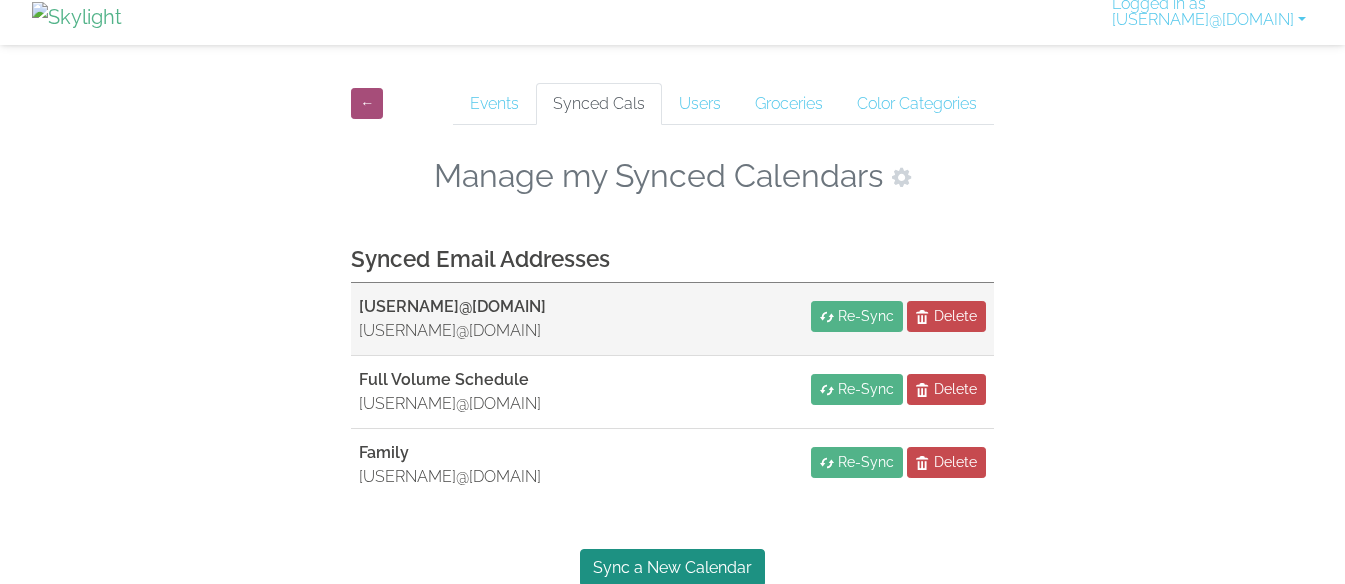scroll, scrollTop: 17, scrollLeft: 0, axis: vertical 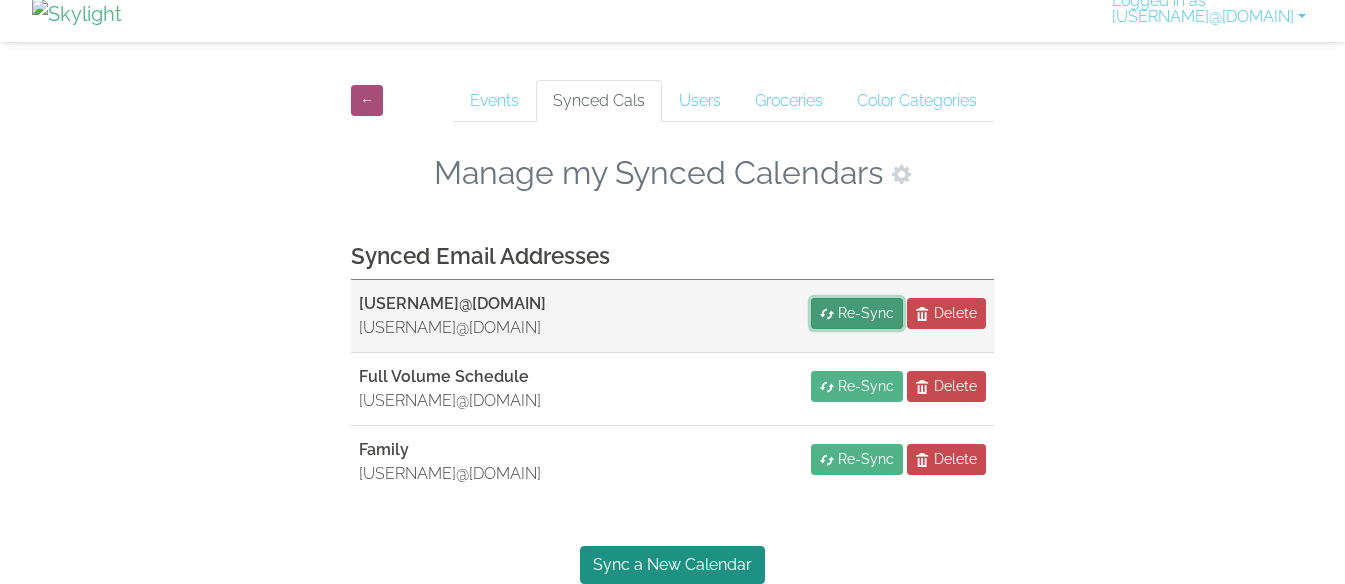 click on "Re-Sync" at bounding box center (866, 313) 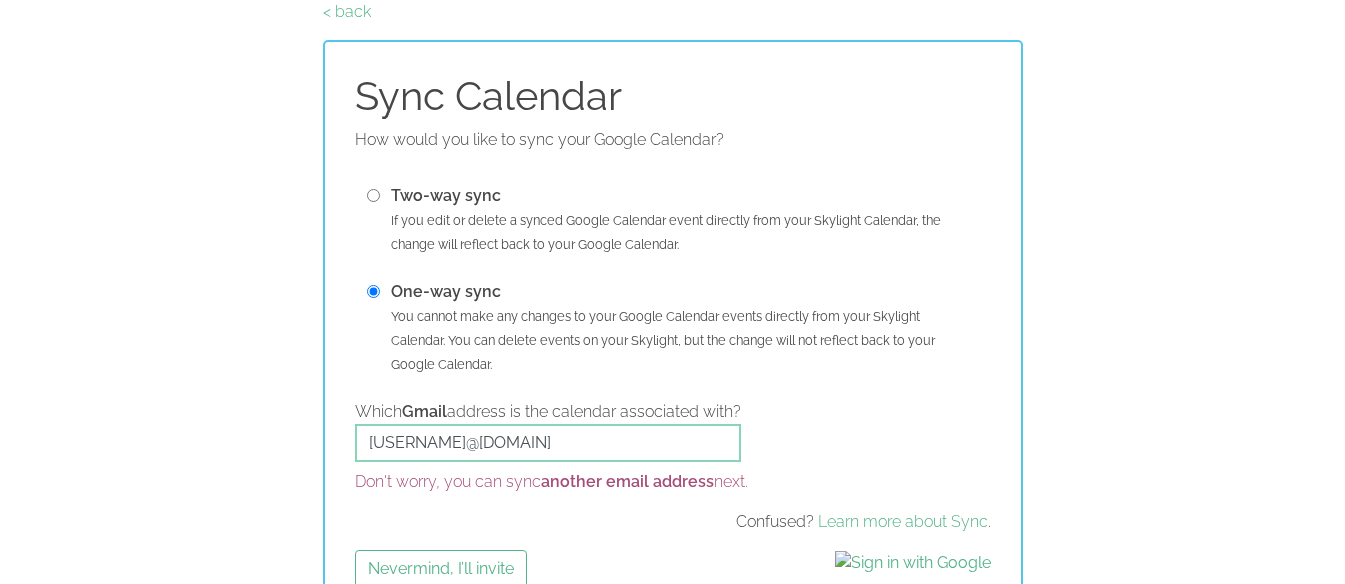scroll, scrollTop: 149, scrollLeft: 0, axis: vertical 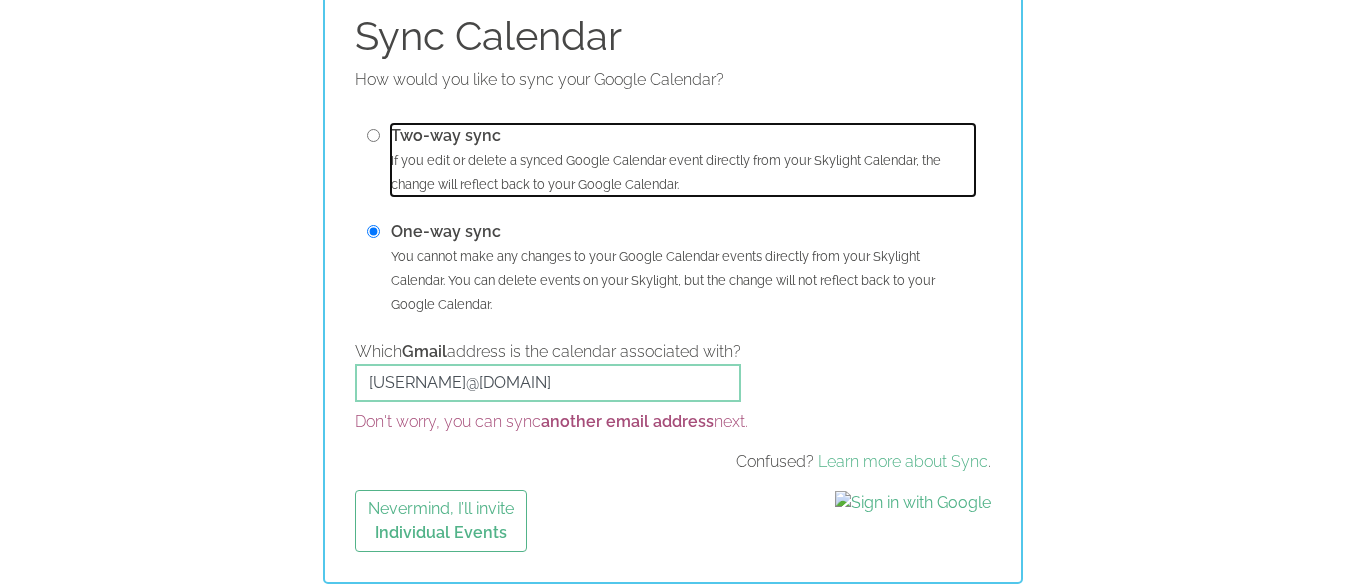 click on "Two-way sync If you edit or delete a synced Google Calendar event directly from your Skylight Calendar, the change will reflect back to your Google Calendar." at bounding box center [683, 160] 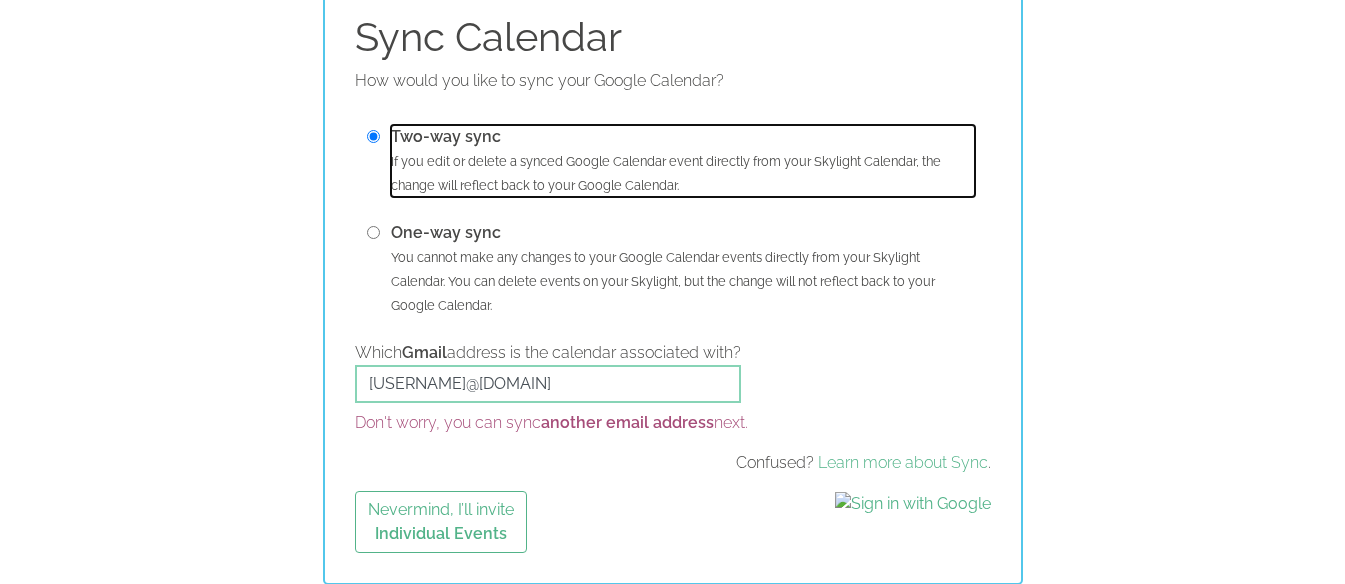 scroll, scrollTop: 149, scrollLeft: 0, axis: vertical 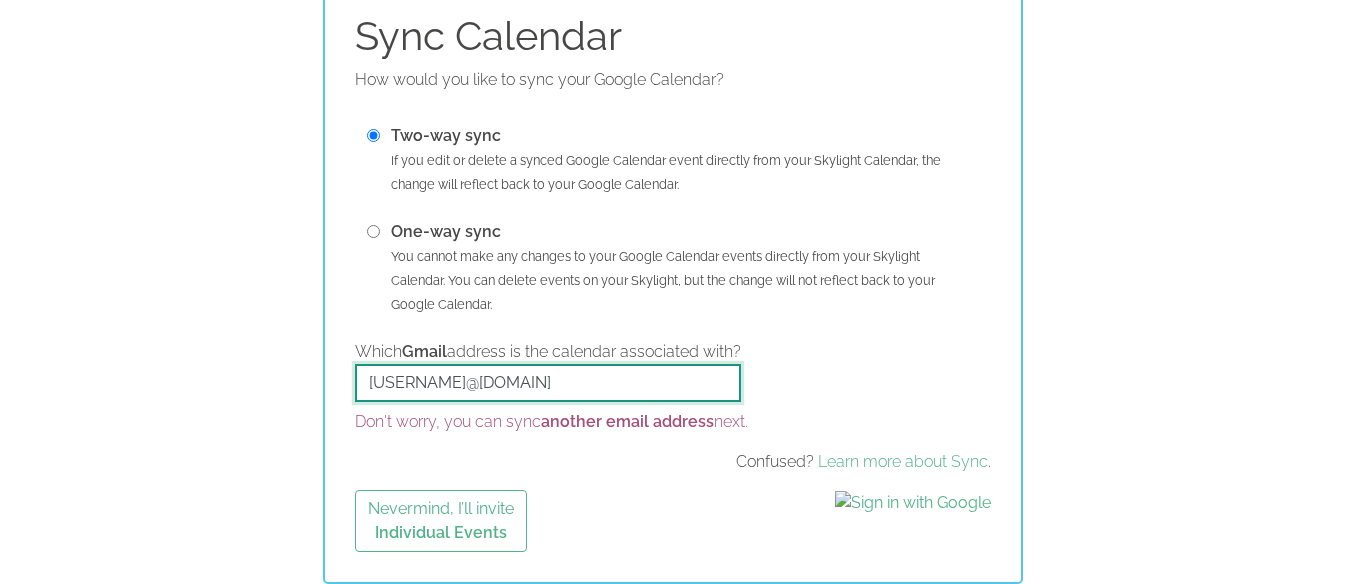 click on "[USERNAME]@[DOMAIN]" at bounding box center [548, 383] 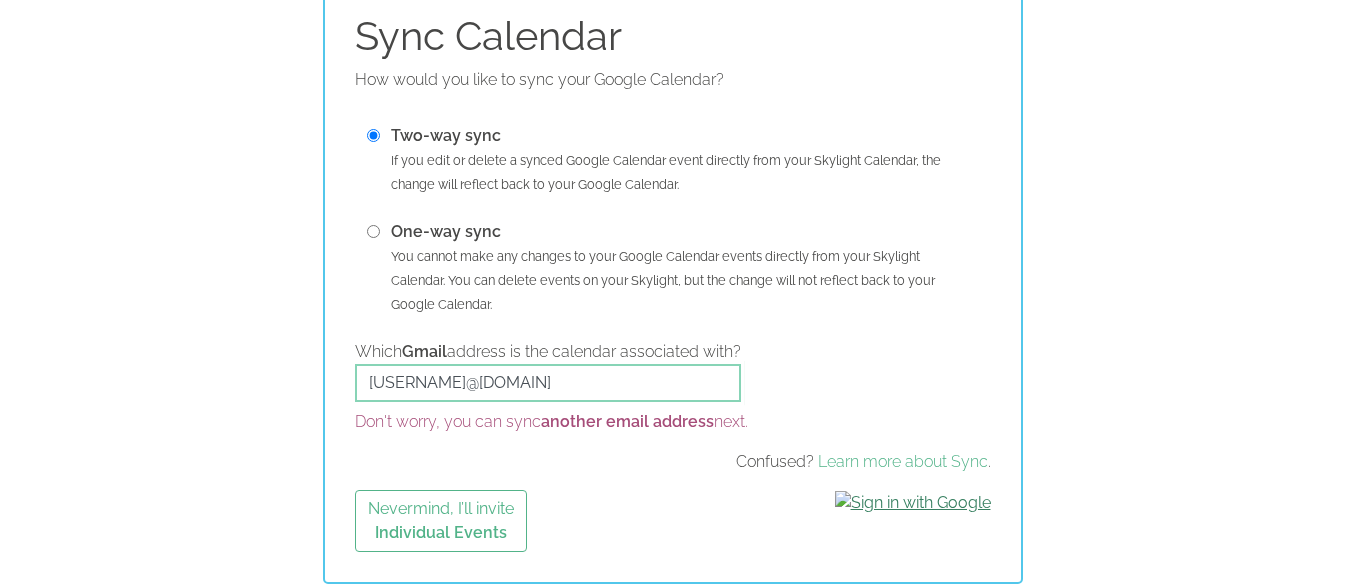 click at bounding box center [913, 503] 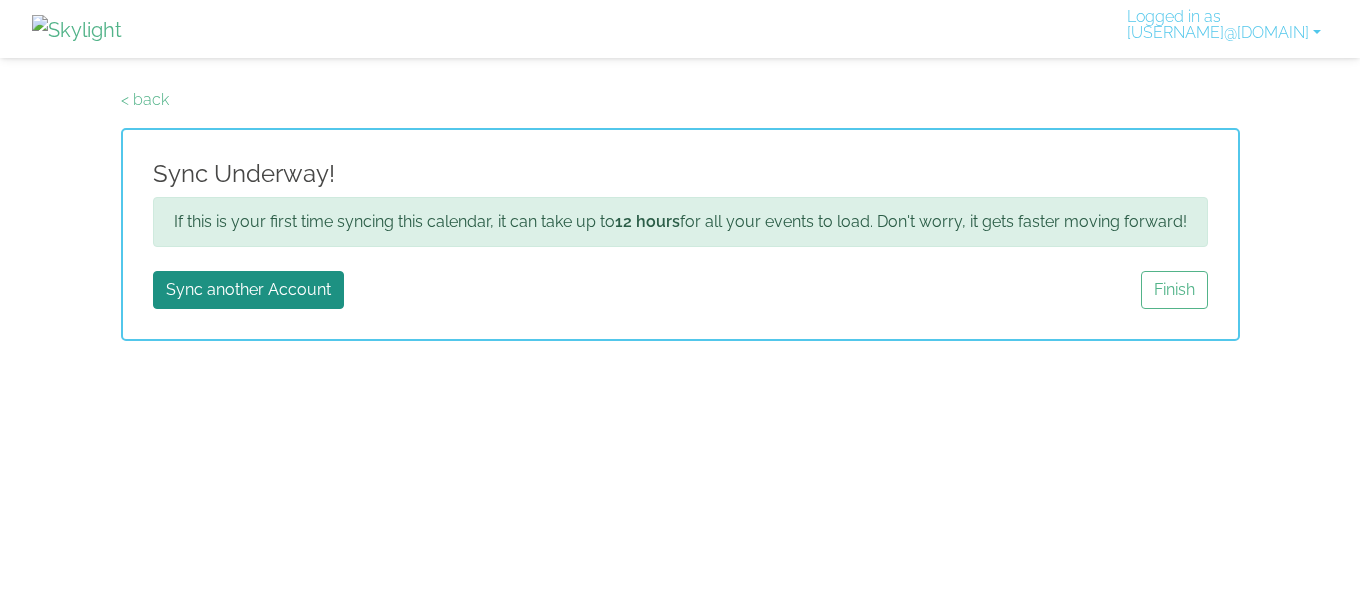 scroll, scrollTop: 0, scrollLeft: 0, axis: both 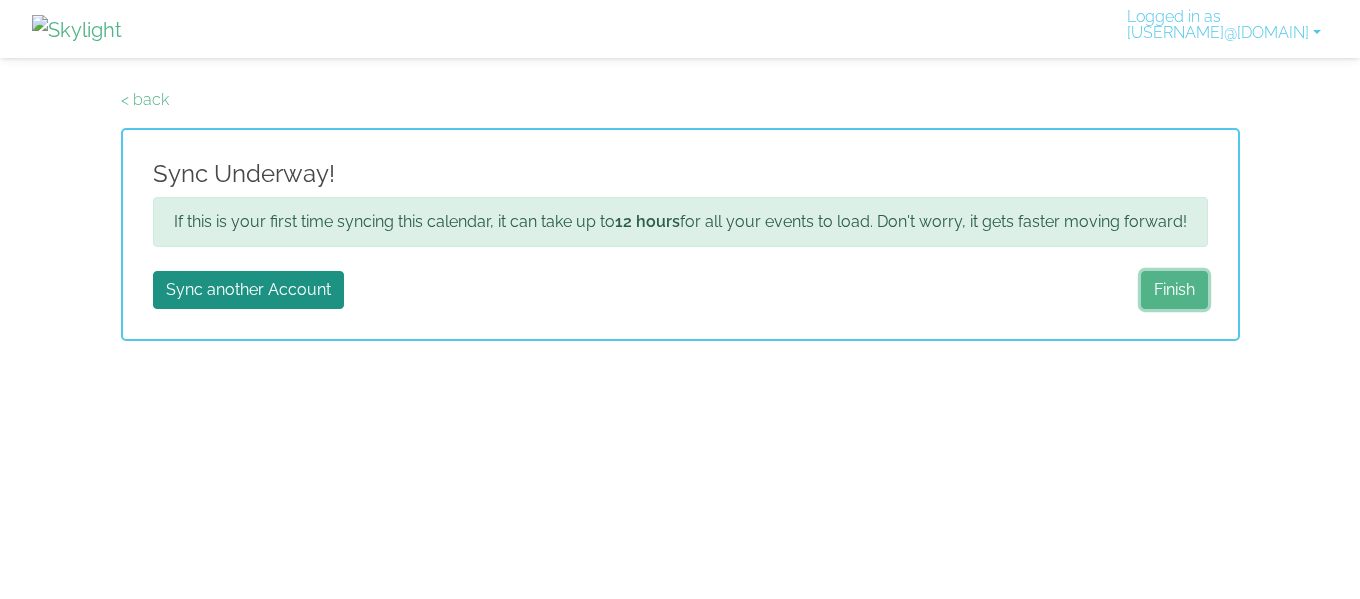 click on "Finish" at bounding box center (1174, 290) 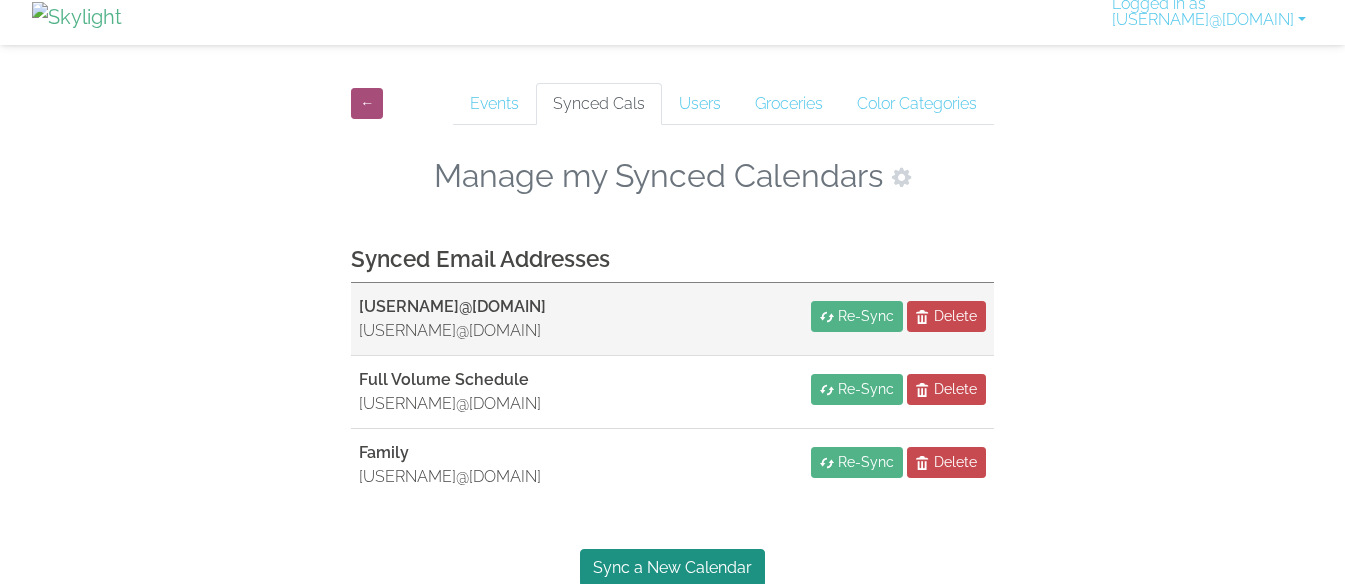 scroll, scrollTop: 17, scrollLeft: 0, axis: vertical 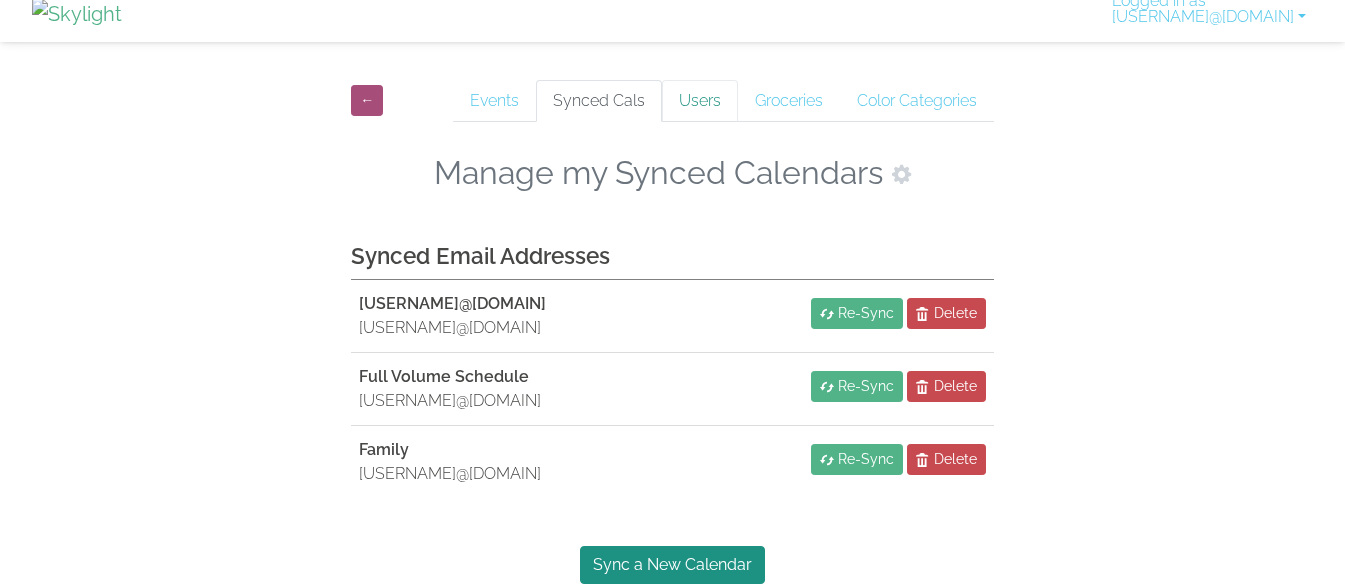 click on "Users" at bounding box center [494, 101] 